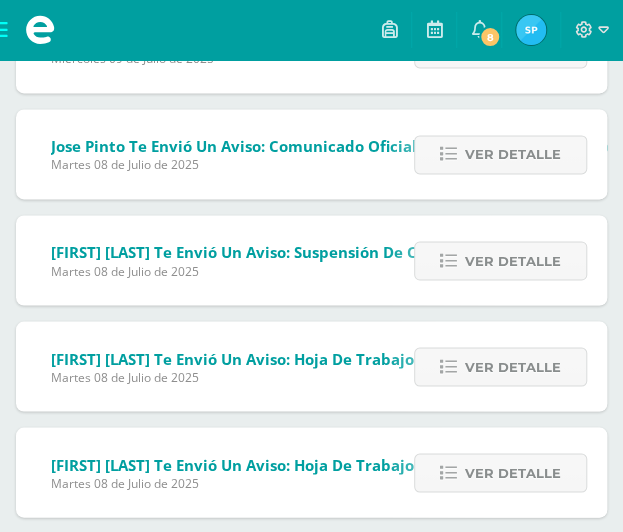 scroll, scrollTop: 686, scrollLeft: 0, axis: vertical 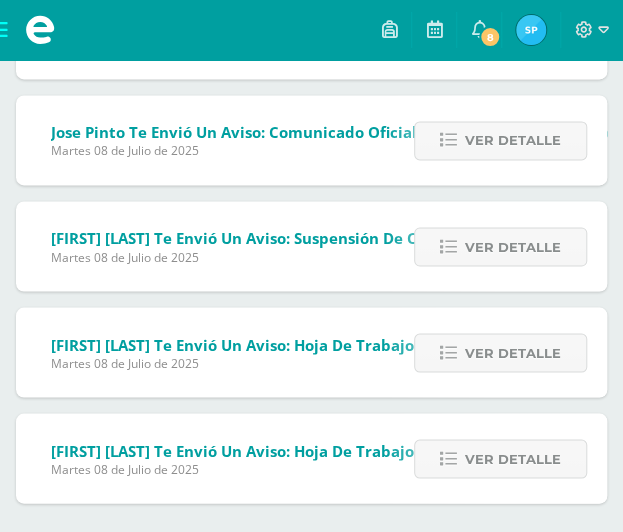 click on "Jose Pinto te envió un aviso: Reanudación de actividades presenciales.
Miércoles 09 de Julio de 2025
Primero Básico Ver detalle
Estimados padres de familia y estudiantes, es un gusto saludarles. Por este medio comparto el comunicado referente a la reanudación de actividades para el día de mañana. Saludos cordiales.
Archivo Adjunto SONIA TAMBITO te envió un aviso: GUIA 2 PLENO PLATAFORMA SANTILLANA
Miércoles 09 de Julio de 2025
Razonamiento Matemático Primero Básico 'E' Ver detalle
Buenos días estimados estudiantes, les informo que la plataforma pleno según las fechas planificadas ya se encuentra habilitada.  Para la realización de comprobación se les recomienda lo siguiente; 1. Pleno  no tiene tiempo de respuesta en las preguntas, lean los incisos antes de contestar.  2. Al terminar su prueba no olviden dar finalizar para enviar.  Ver detalle -Trabajarlo en hojas. Ver detalle" at bounding box center [311, 87] 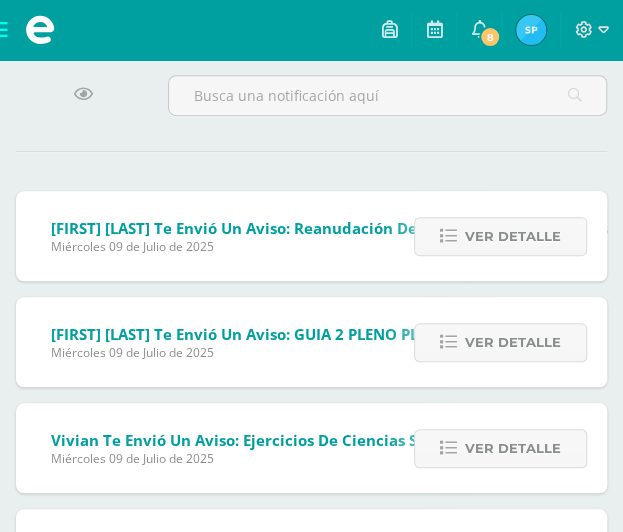 scroll, scrollTop: 0, scrollLeft: 0, axis: both 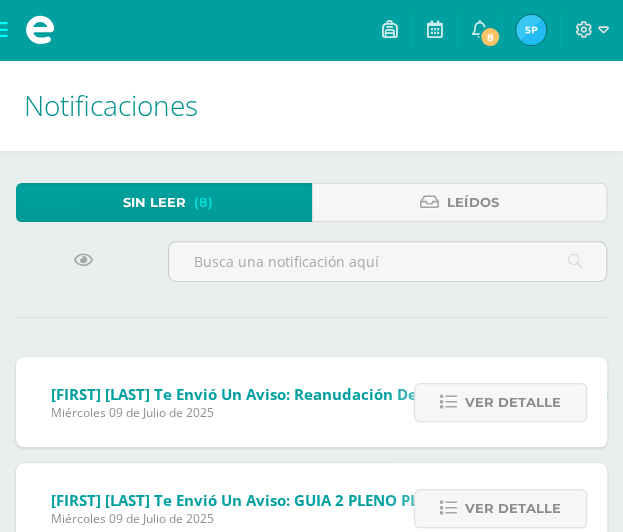 click on "Sin leer" at bounding box center [154, 202] 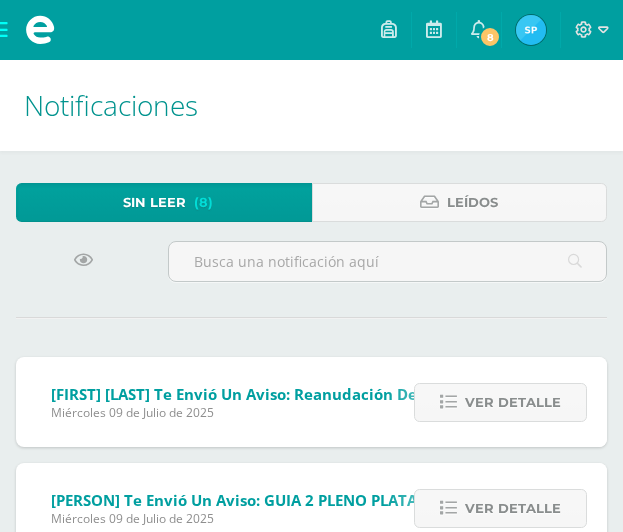 scroll, scrollTop: 0, scrollLeft: 0, axis: both 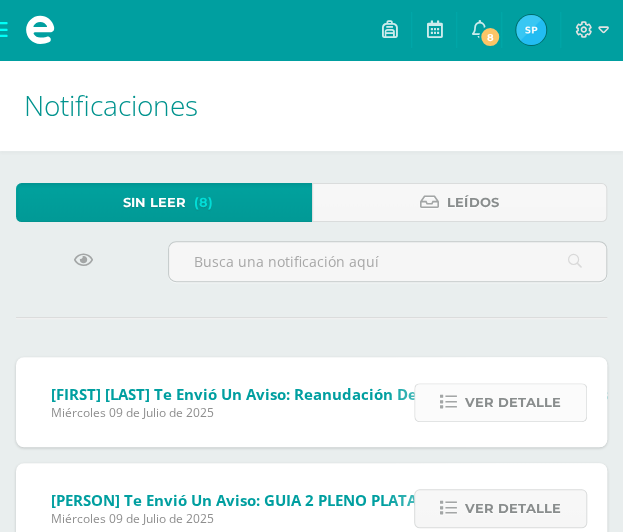 click on "Ver detalle" at bounding box center (513, 402) 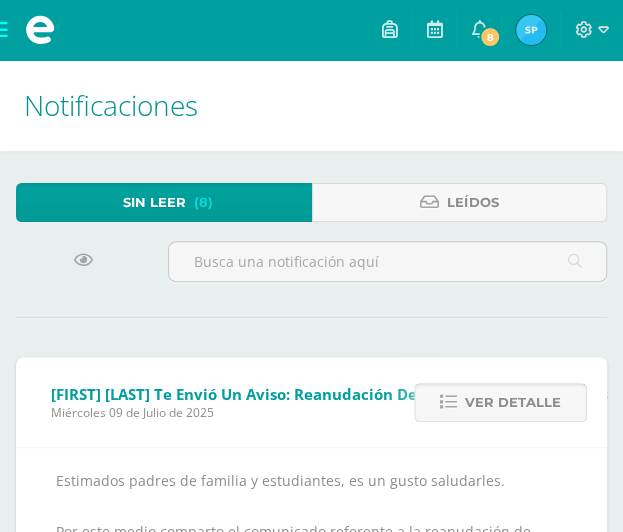 click on "Ver detalle" at bounding box center (513, 402) 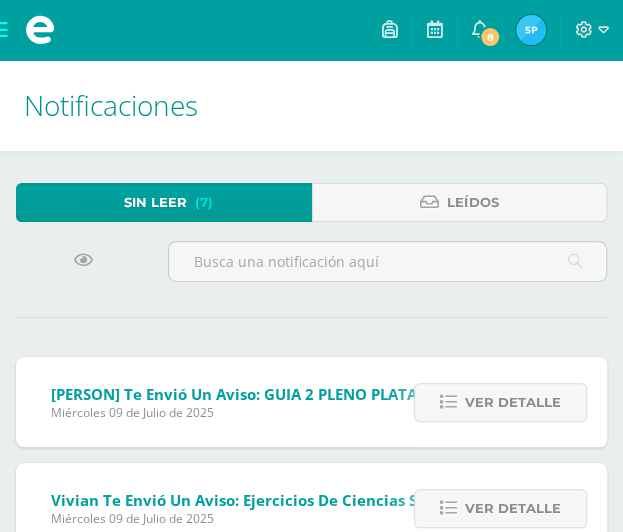 click on "Ver detalle" at bounding box center [513, 402] 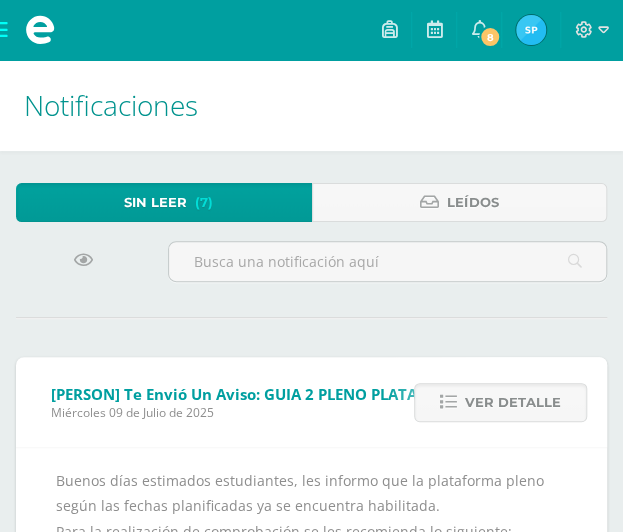 click on "Ver detalle" at bounding box center [513, 402] 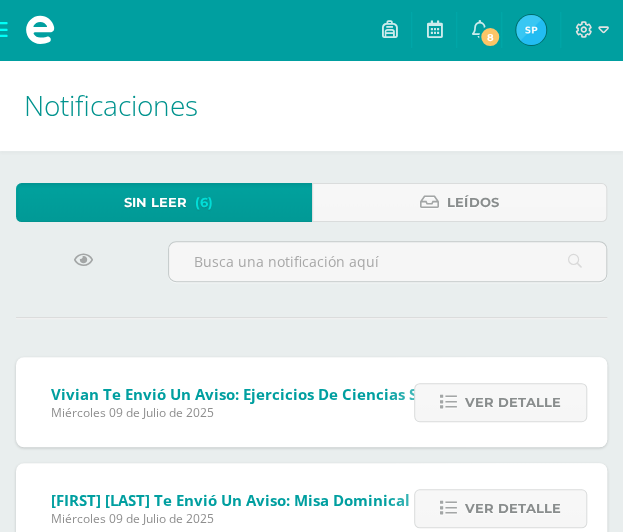click on "Ver detalle" at bounding box center (513, 402) 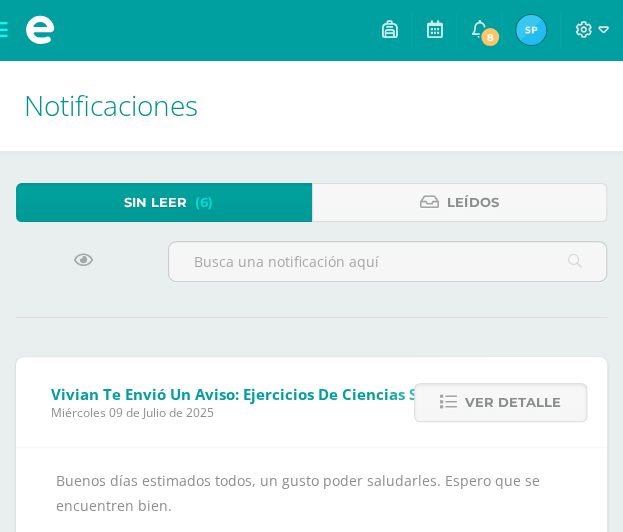 click on "Ver detalle" at bounding box center [513, 402] 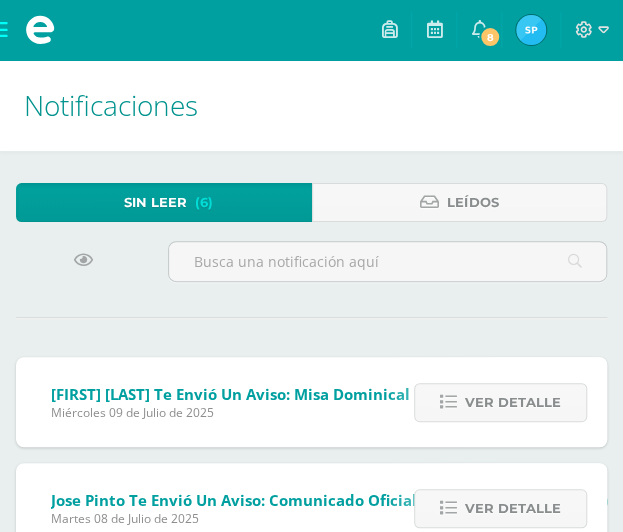 click on "Ver detalle" at bounding box center [0, 0] 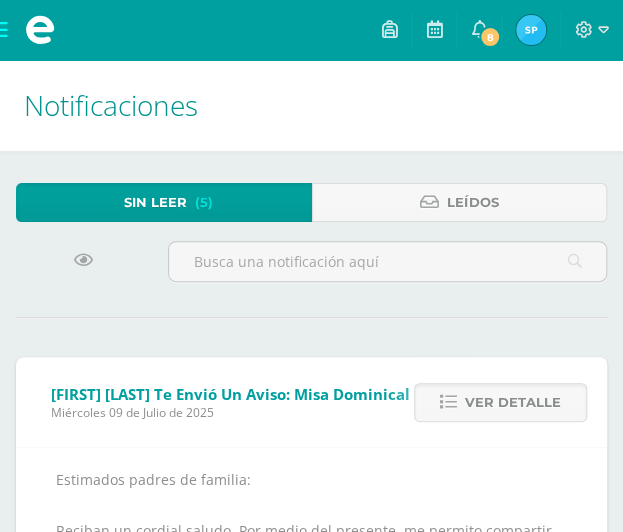 click on "Ver detalle" at bounding box center (513, 402) 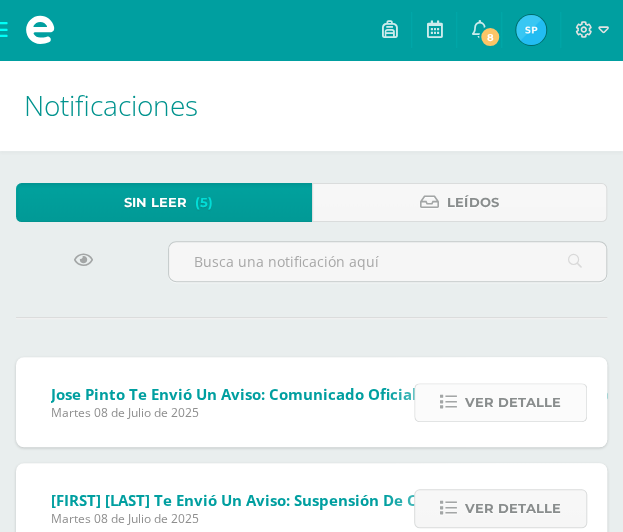 click on "Ver detalle" at bounding box center (0, 0) 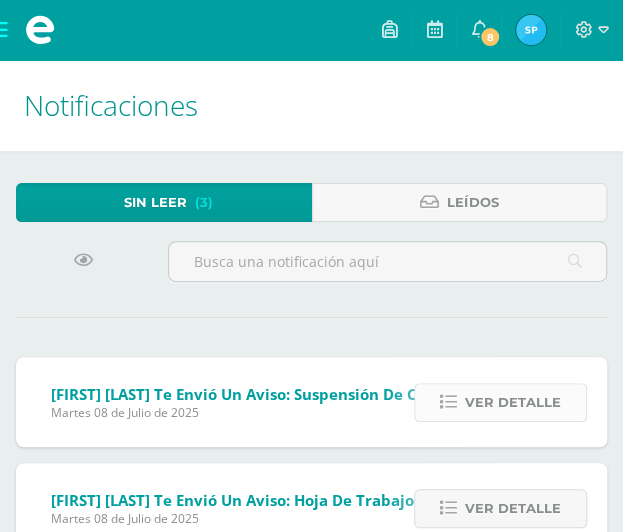 click on "Ver detalle" at bounding box center (513, 402) 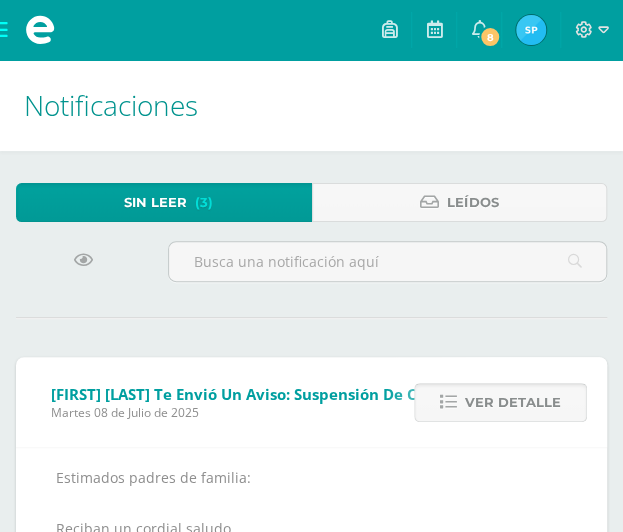 click on "Ver detalle" at bounding box center (513, 402) 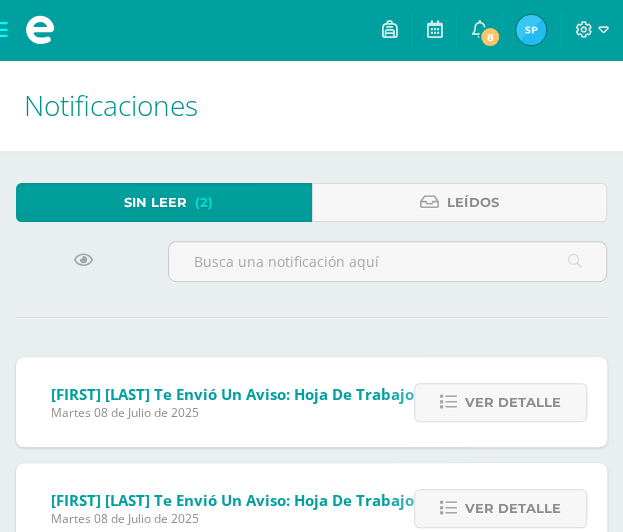 click on "Ver detalle" at bounding box center [513, 402] 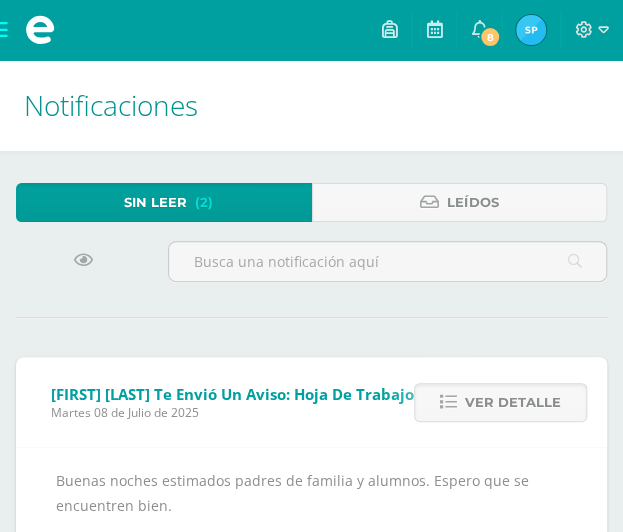 click on "Ver detalle" at bounding box center [513, 402] 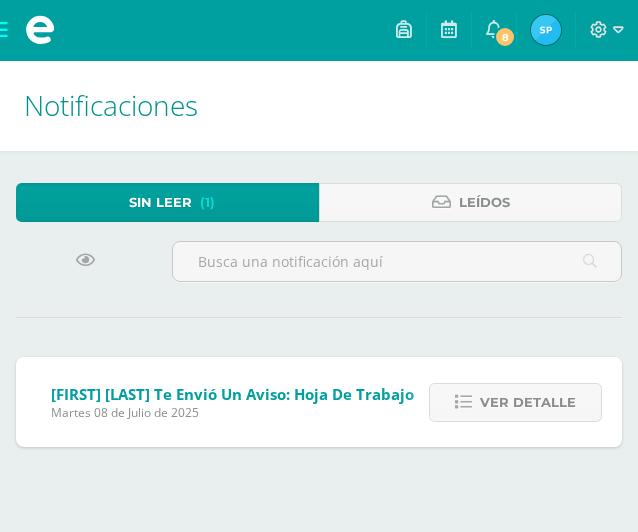 click on "Ver detalle" at bounding box center [528, 402] 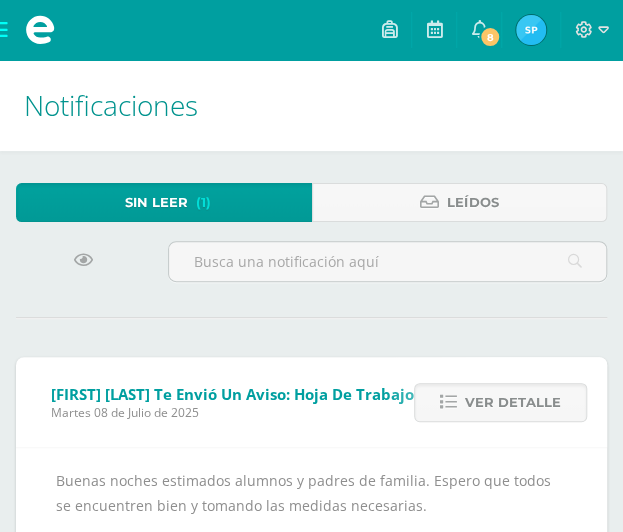 click on "Ver detalle" at bounding box center [513, 402] 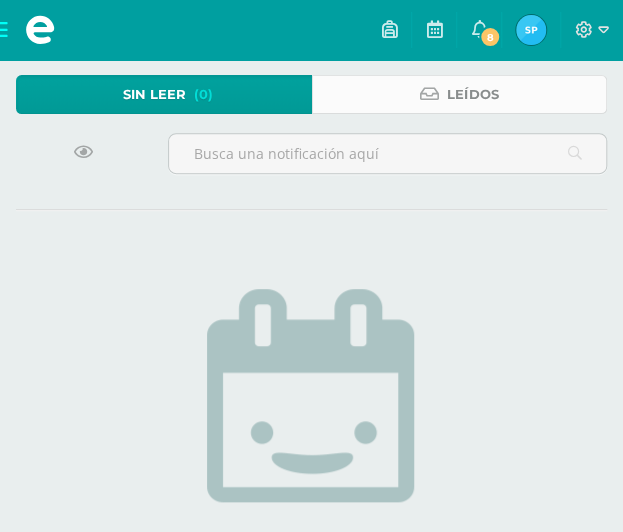 scroll, scrollTop: 113, scrollLeft: 0, axis: vertical 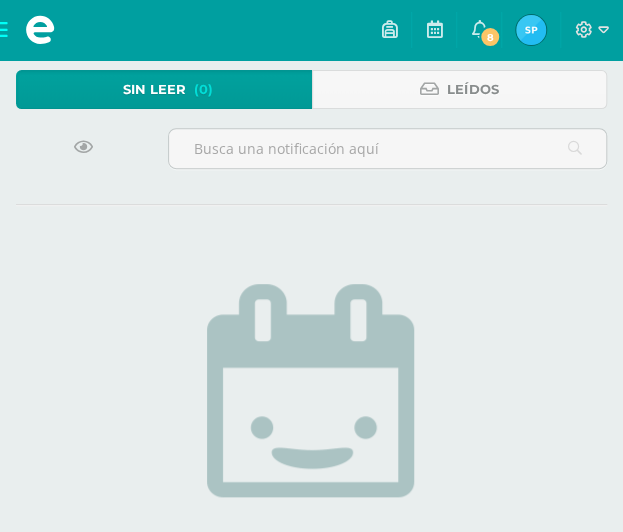 click at bounding box center [531, 30] 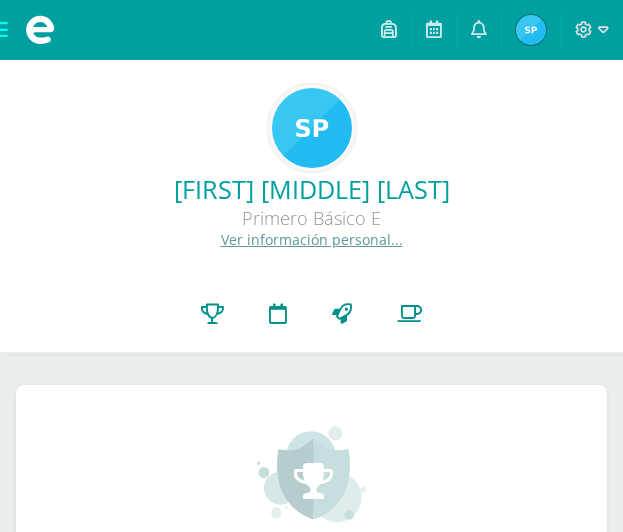 scroll, scrollTop: 0, scrollLeft: 0, axis: both 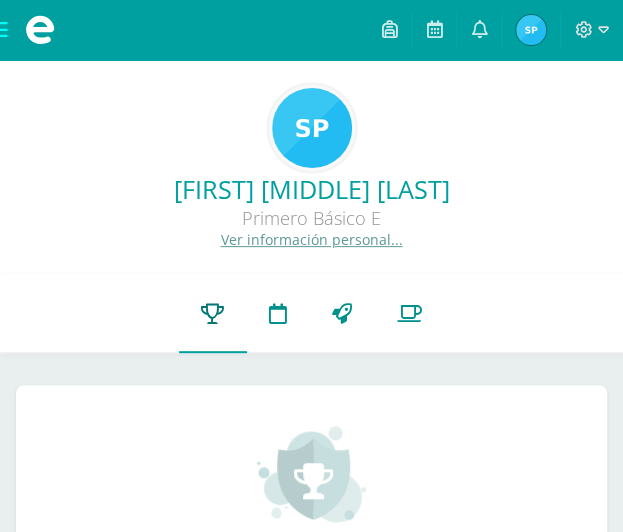 click on "Punteos" at bounding box center (213, 313) 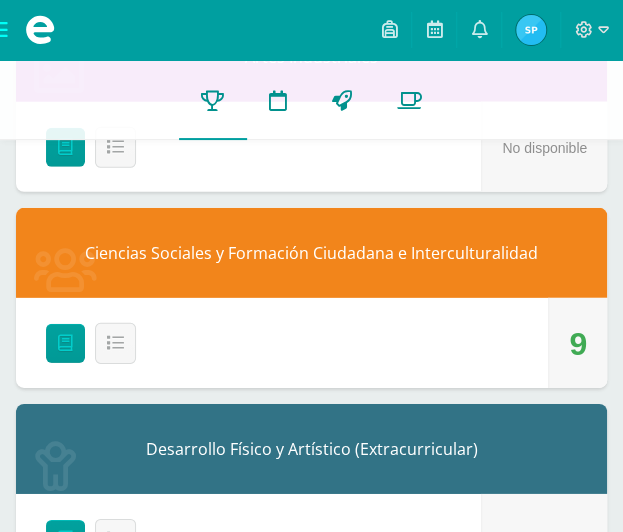 scroll, scrollTop: 3228, scrollLeft: 0, axis: vertical 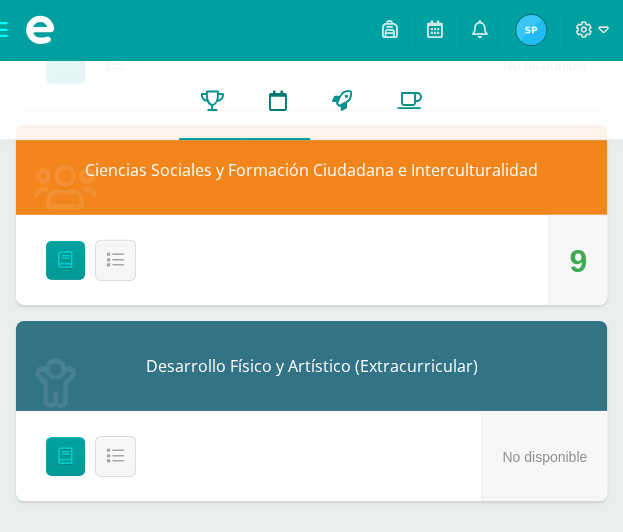 click on "Actividades" at bounding box center (278, 100) 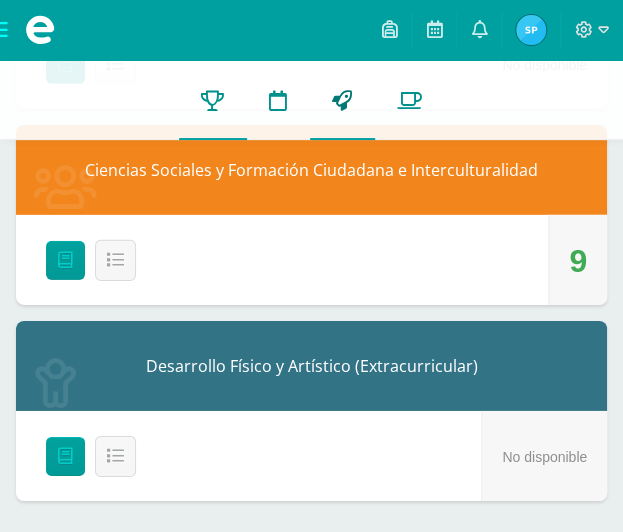 click on "Trayectoria" at bounding box center (342, 100) 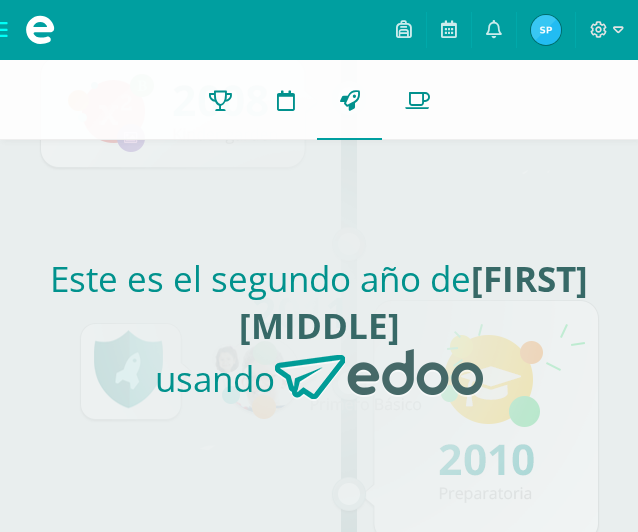 scroll, scrollTop: 0, scrollLeft: 0, axis: both 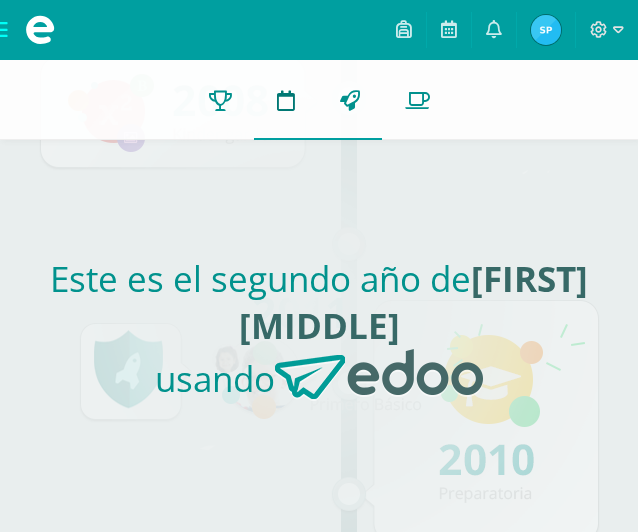 click on "Actividades" at bounding box center [285, 100] 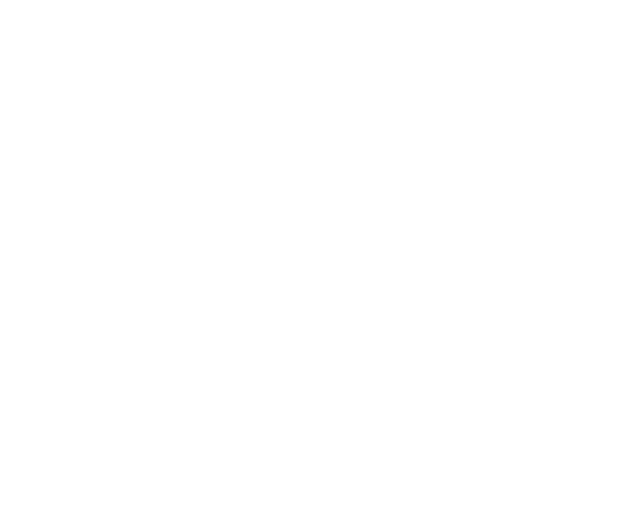 scroll, scrollTop: 0, scrollLeft: 0, axis: both 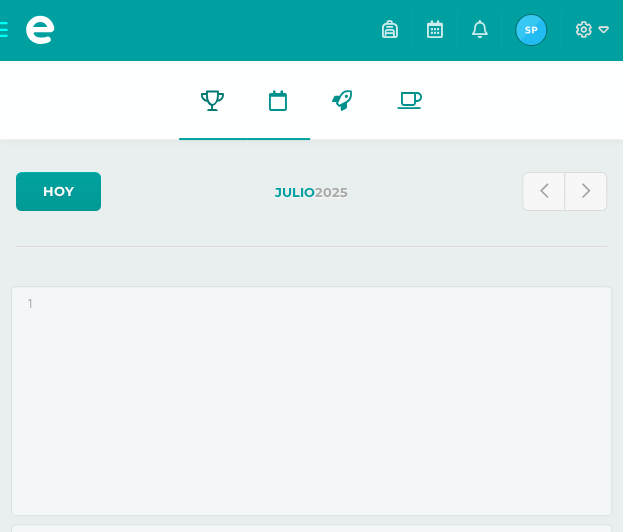 click at bounding box center (212, 100) 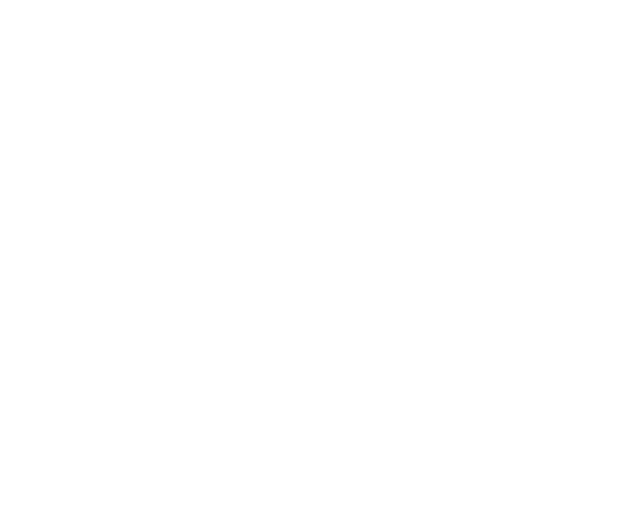 scroll, scrollTop: 0, scrollLeft: 0, axis: both 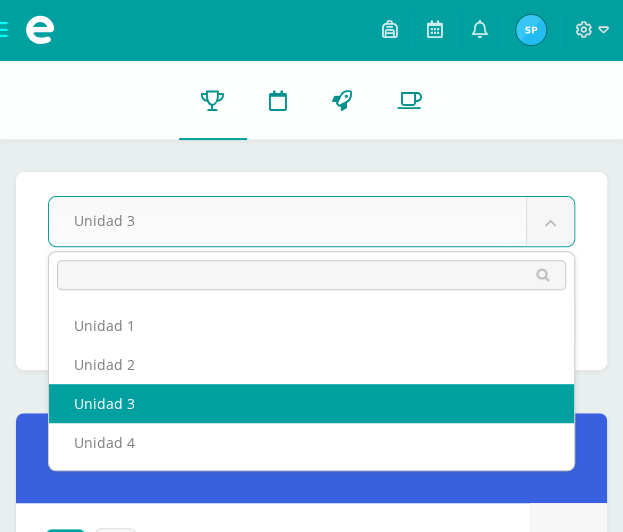 click on "Mis cursos Archivos Cerrar panel
Artes Industriales
Primero
Básico
"E"
Ciencias Naturales (Introducción a la Biología)
Primero
Básico
"E"
Ciencias Sociales y Formación Ciudadana e Interculturalidad
Primero
Básico
"E"
Comunicación y Lenguaje, Idioma Español
Primero
Básico
"E"
Comunicación y Lenguaje, Idioma Extranjero Inglés
Educación en la Fe
Mi Perfil" at bounding box center (311, 1880) 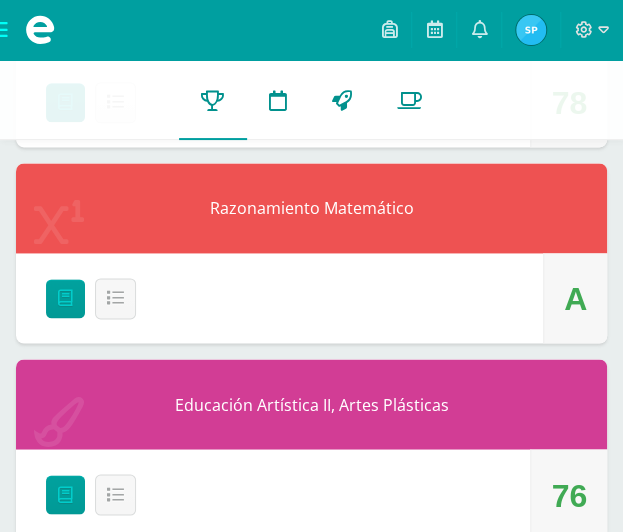 scroll, scrollTop: 2439, scrollLeft: 0, axis: vertical 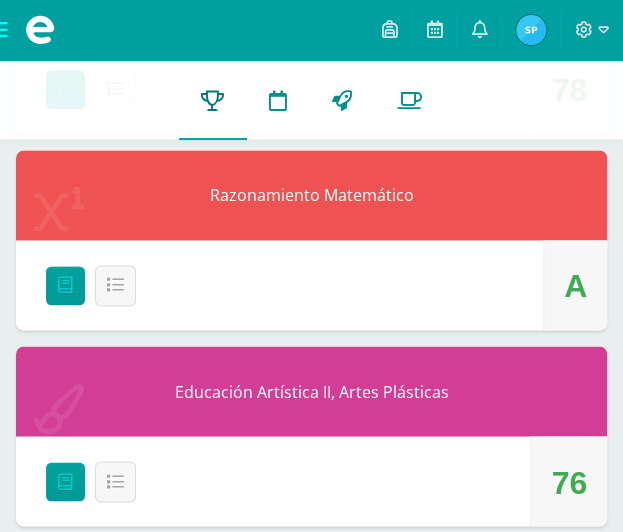 click on "Punteos" at bounding box center (213, 100) 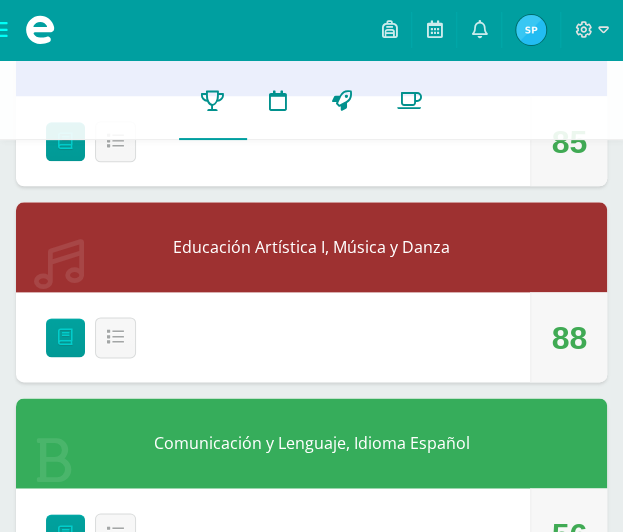 scroll, scrollTop: 0, scrollLeft: 0, axis: both 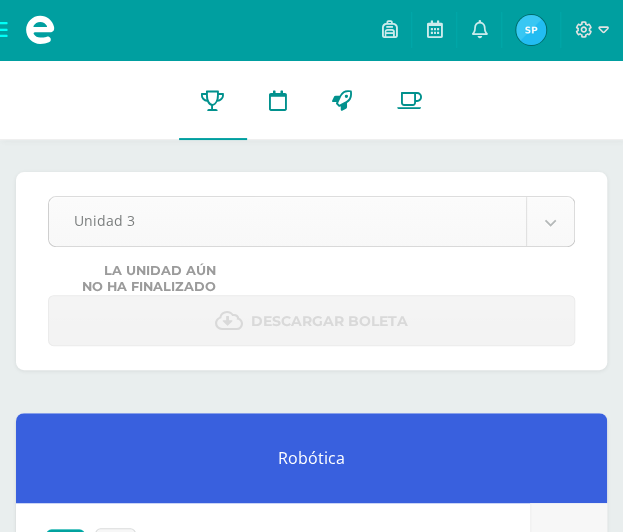 click on "Mis cursos Archivos Cerrar panel
Artes Industriales
Primero
Básico
"E"
Ciencias Naturales (Introducción a la Biología)
Primero
Básico
"E"
Ciencias Sociales y Formación Ciudadana e Interculturalidad
Primero
Básico
"E"
Comunicación y Lenguaje, Idioma Español
Primero
Básico
"E"
Comunicación y Lenguaje, Idioma Extranjero Inglés
Educación en la Fe
Mi Perfil" at bounding box center [311, 1880] 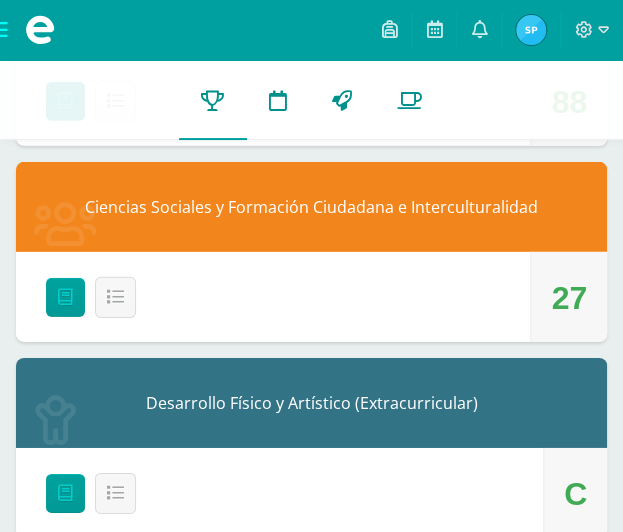 scroll, scrollTop: 3248, scrollLeft: 0, axis: vertical 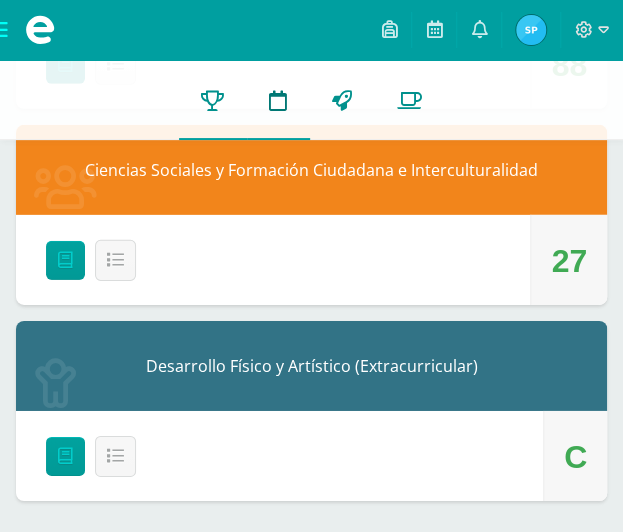 click on "Actividades" at bounding box center [278, 100] 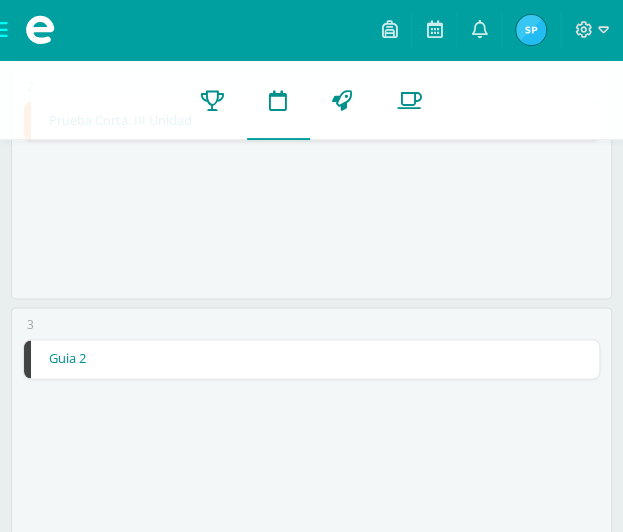scroll, scrollTop: 456, scrollLeft: 0, axis: vertical 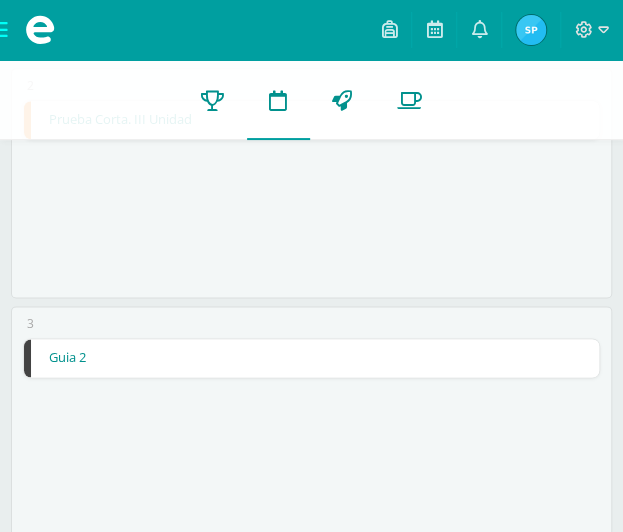 click on "Guia 2" at bounding box center (311, 358) 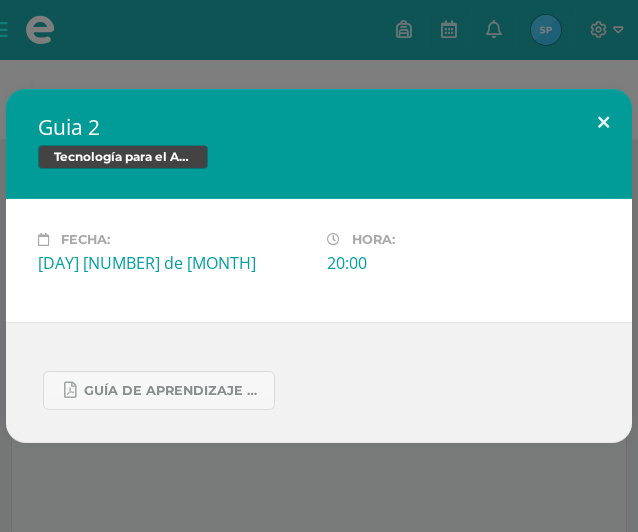 click at bounding box center (603, 123) 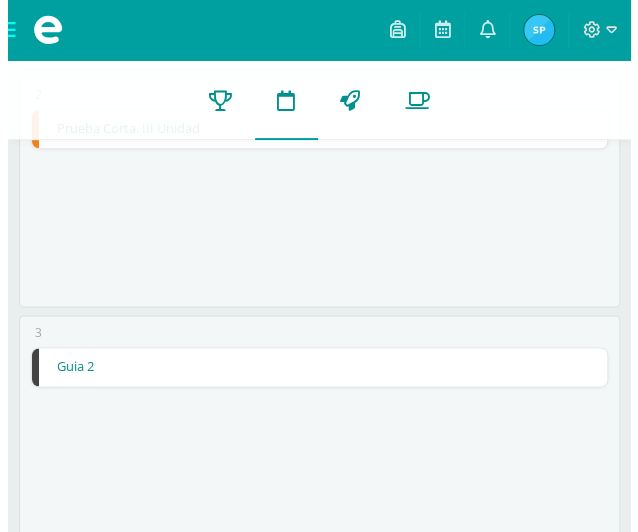 scroll, scrollTop: 448, scrollLeft: 0, axis: vertical 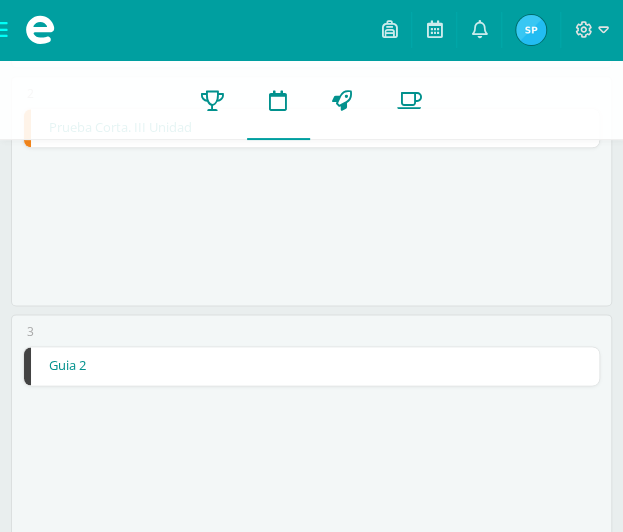 drag, startPoint x: 240, startPoint y: 384, endPoint x: 240, endPoint y: 363, distance: 21 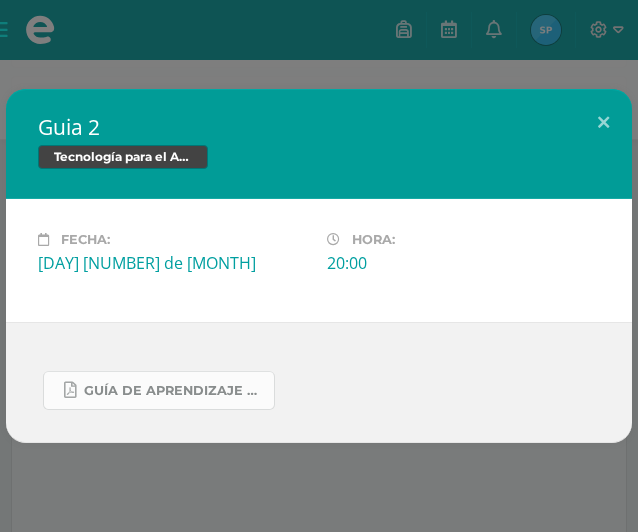 click on "Guía De Aprendizaje 2.pdf" at bounding box center (159, 390) 